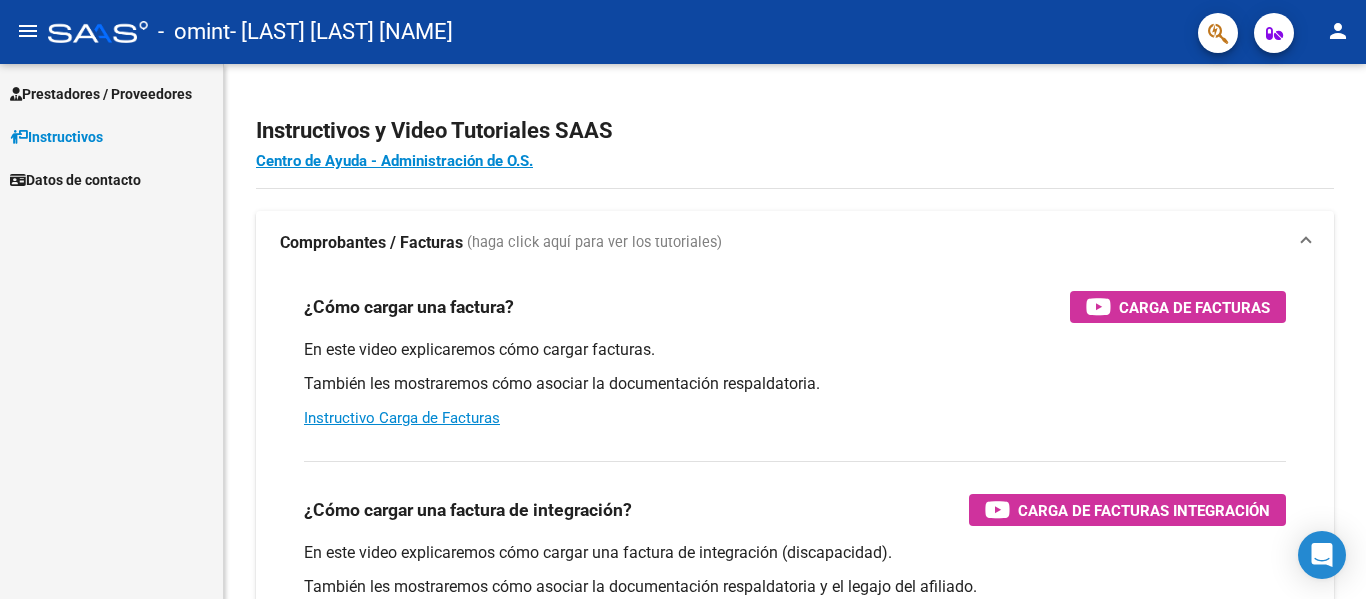 scroll, scrollTop: 0, scrollLeft: 0, axis: both 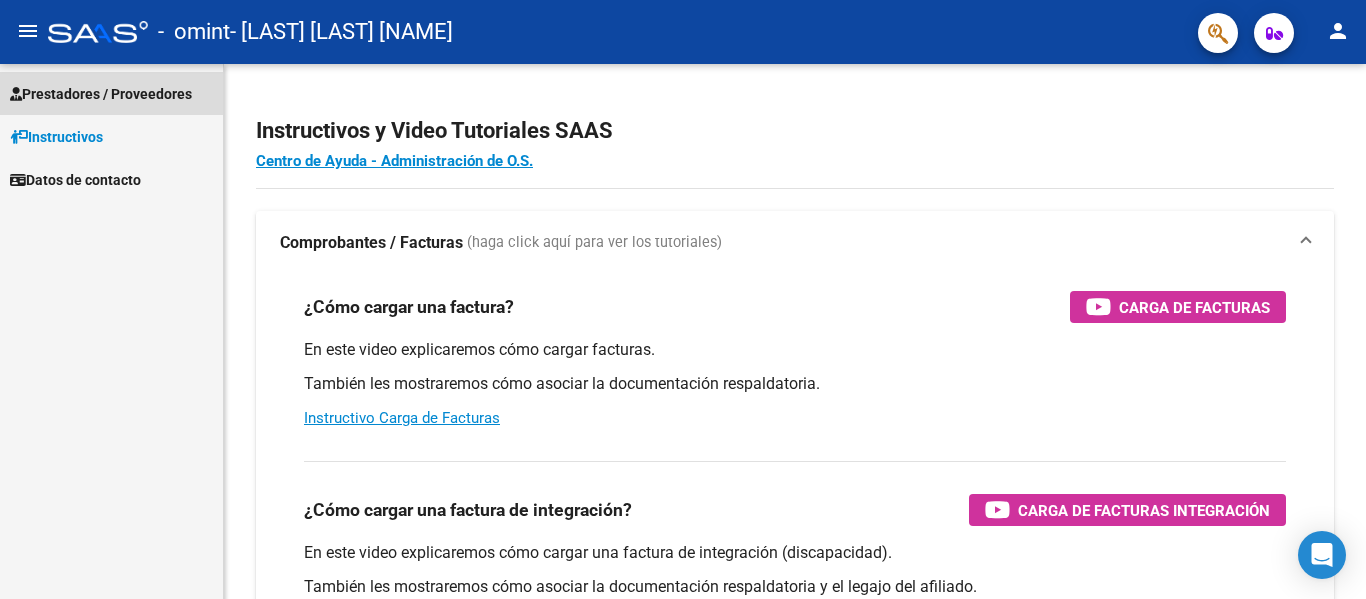 click on "Prestadores / Proveedores" at bounding box center [101, 94] 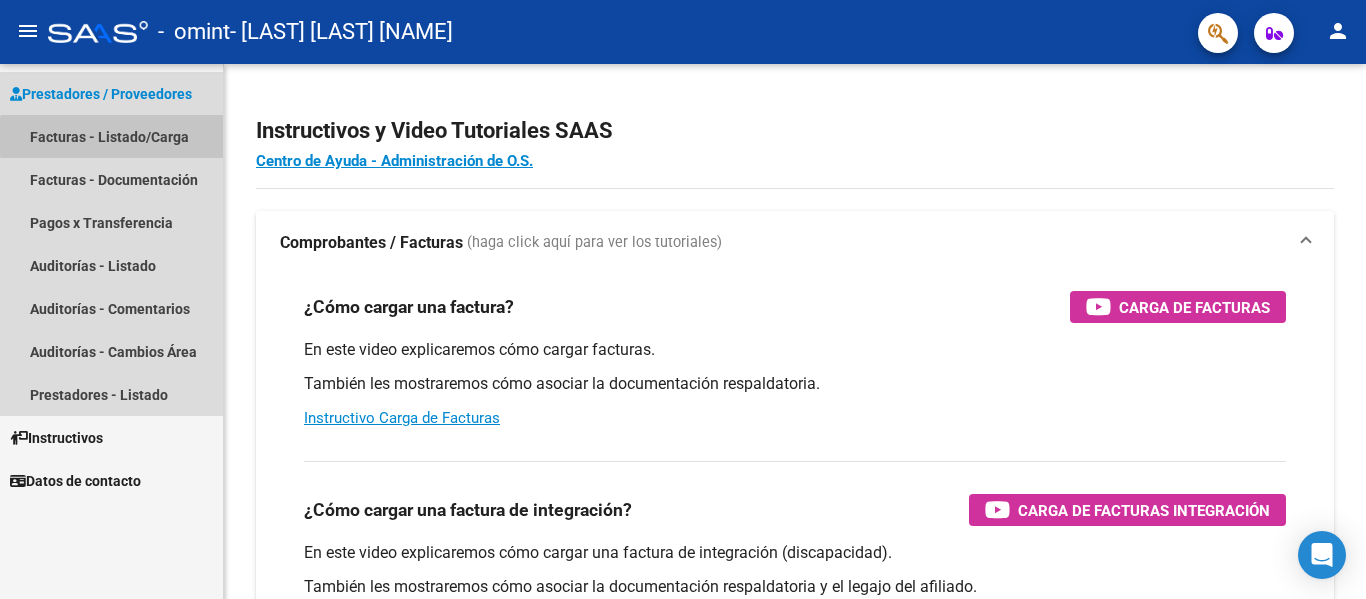 click on "Facturas - Listado/Carga" at bounding box center [111, 136] 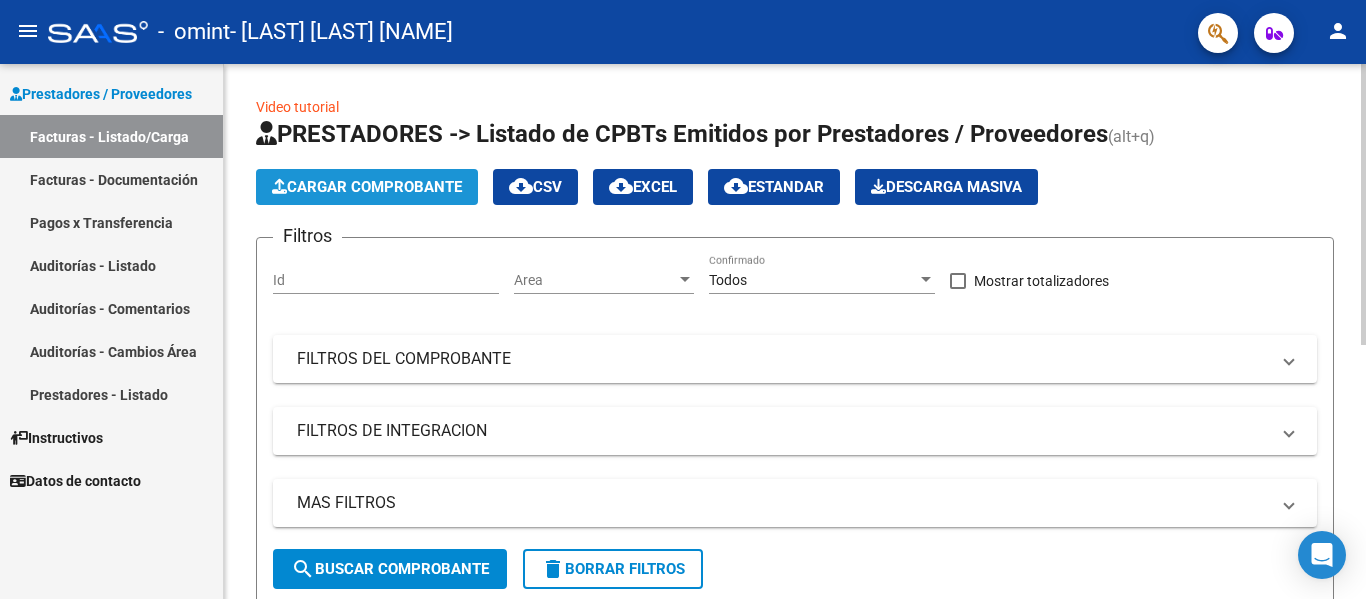 click on "Cargar Comprobante" 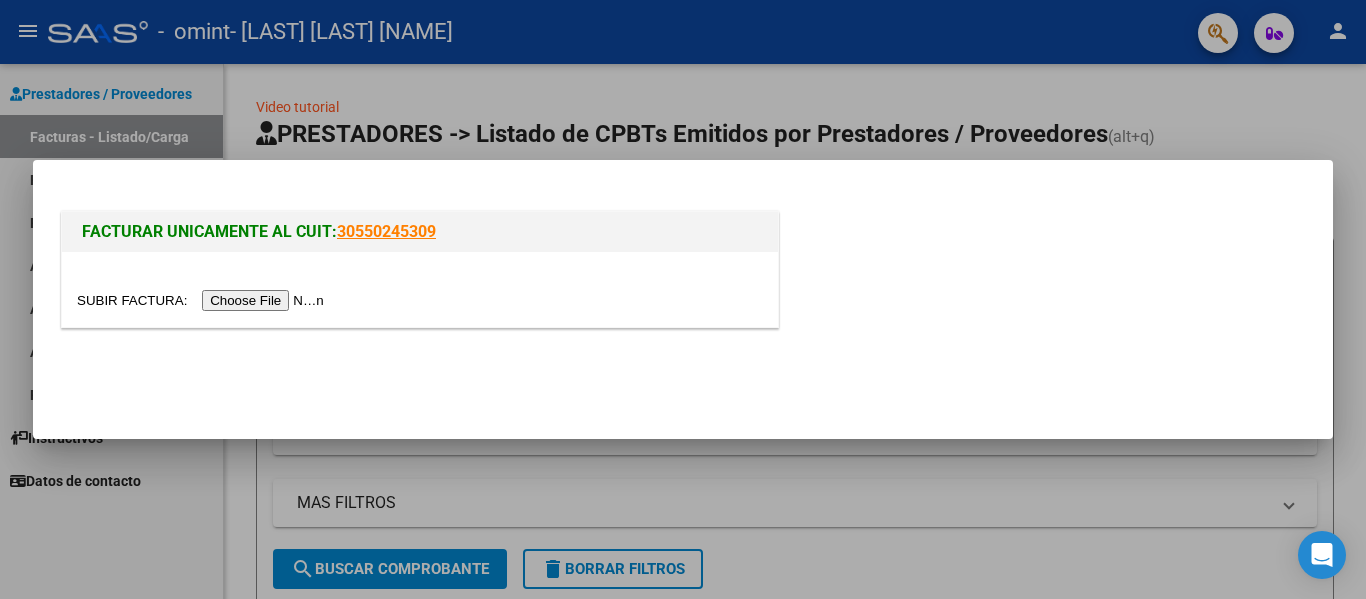 click at bounding box center (203, 300) 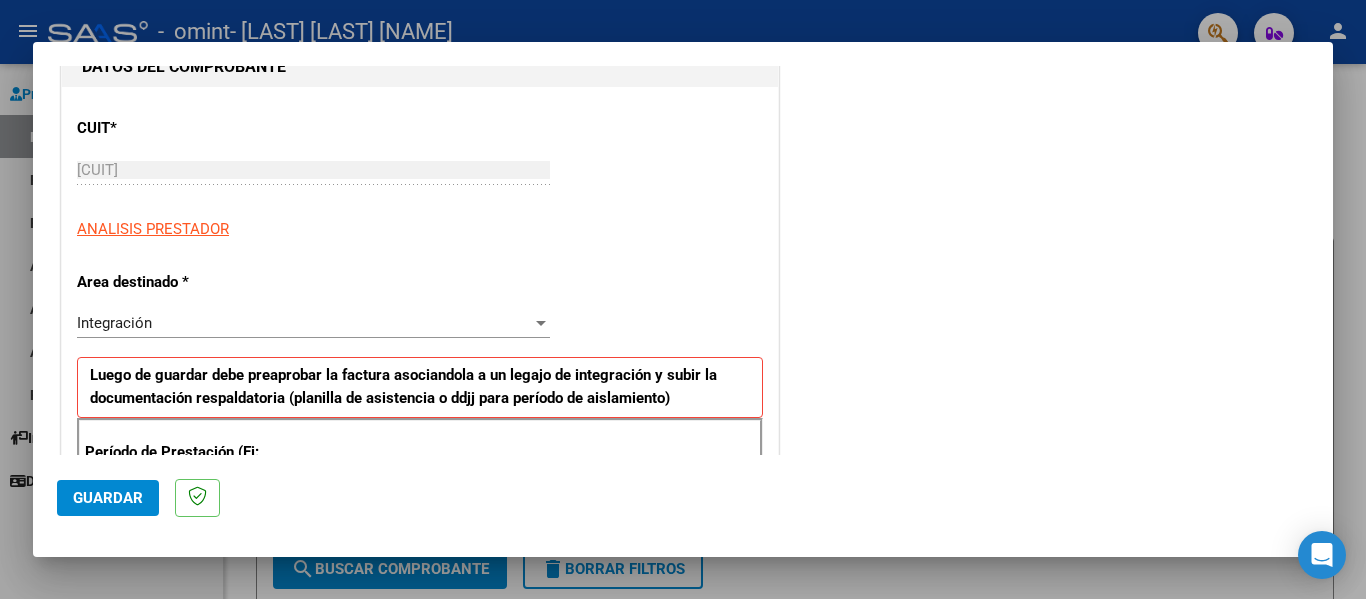 scroll, scrollTop: 254, scrollLeft: 0, axis: vertical 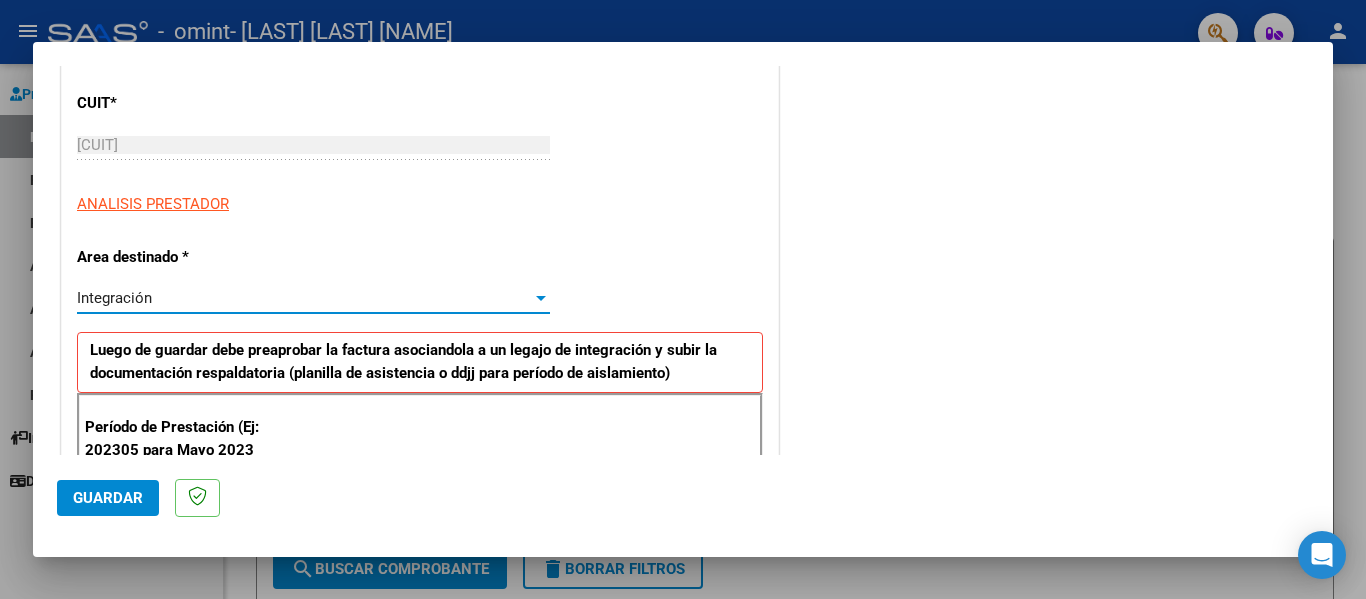 click at bounding box center [541, 298] 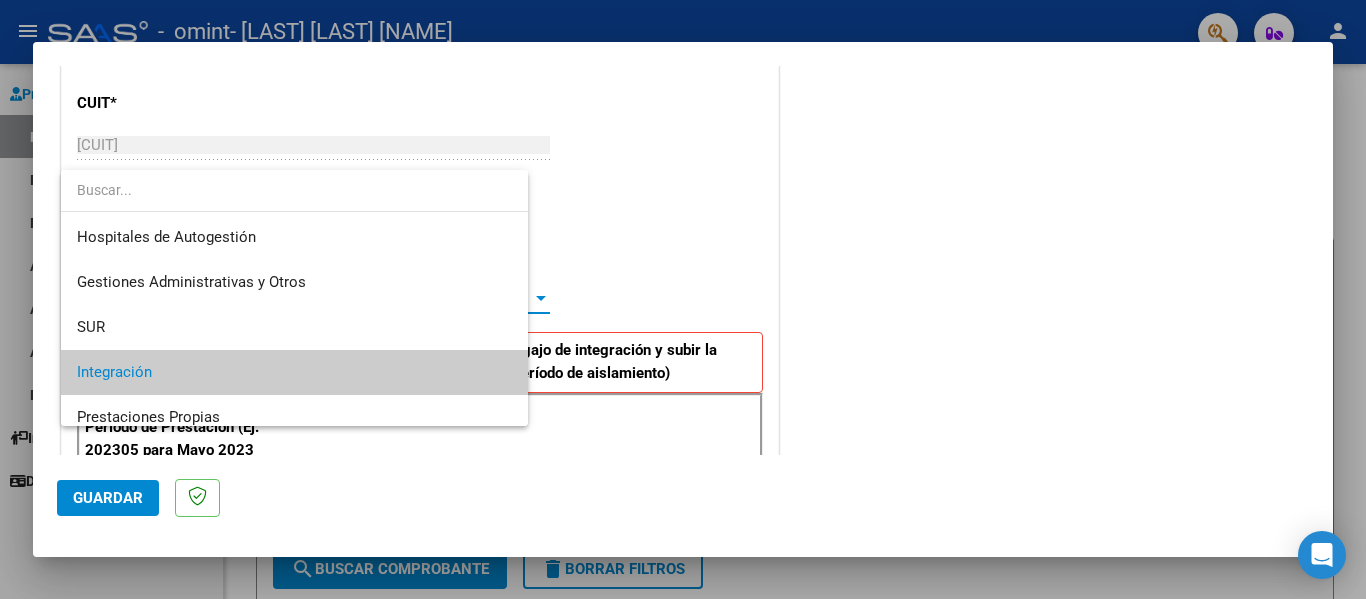 scroll, scrollTop: 75, scrollLeft: 0, axis: vertical 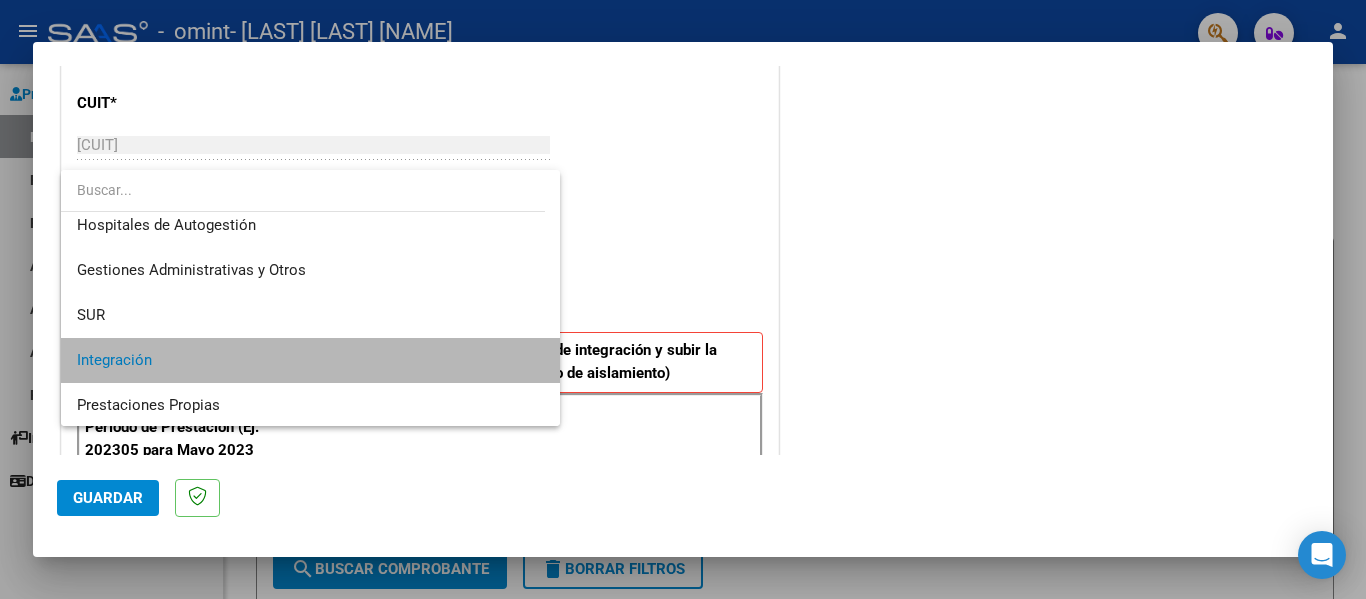 click on "Integración" at bounding box center [310, 360] 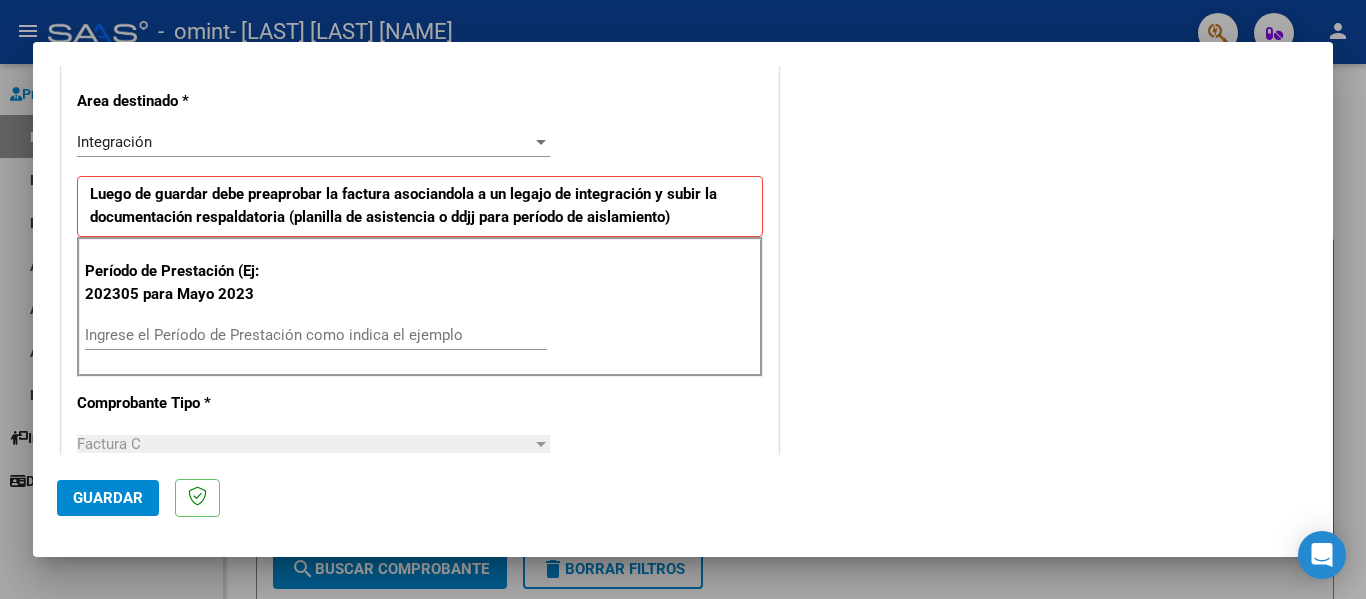 scroll, scrollTop: 415, scrollLeft: 0, axis: vertical 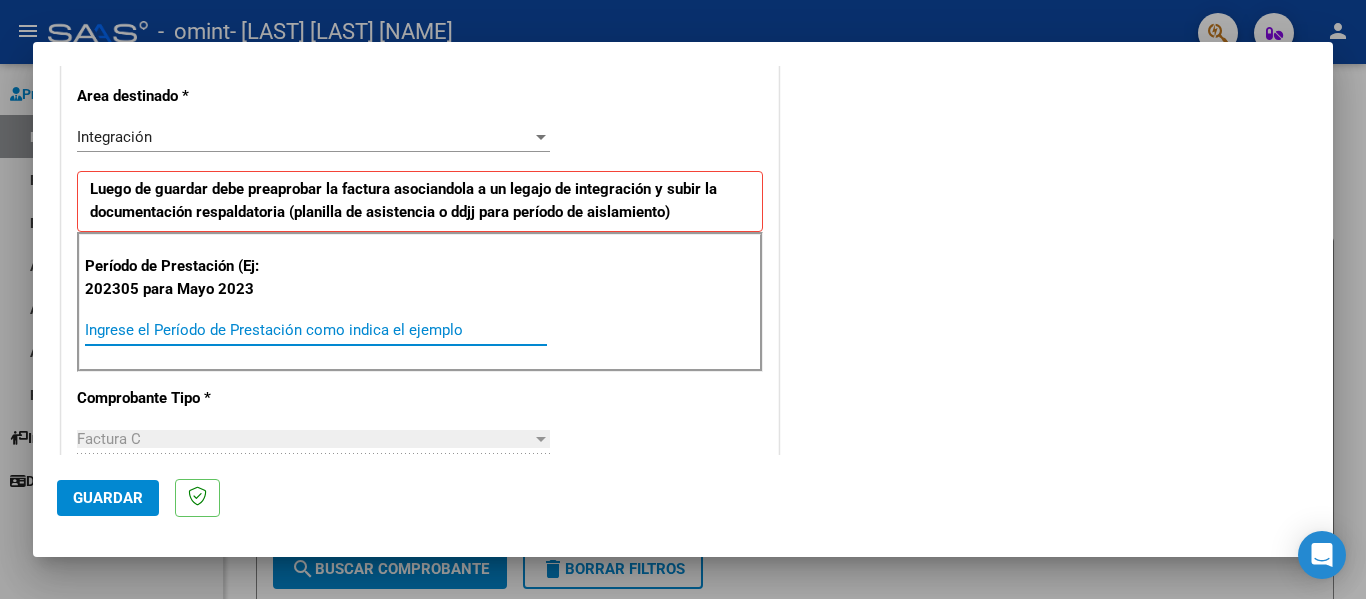 click on "Ingrese el Período de Prestación como indica el ejemplo" at bounding box center [316, 330] 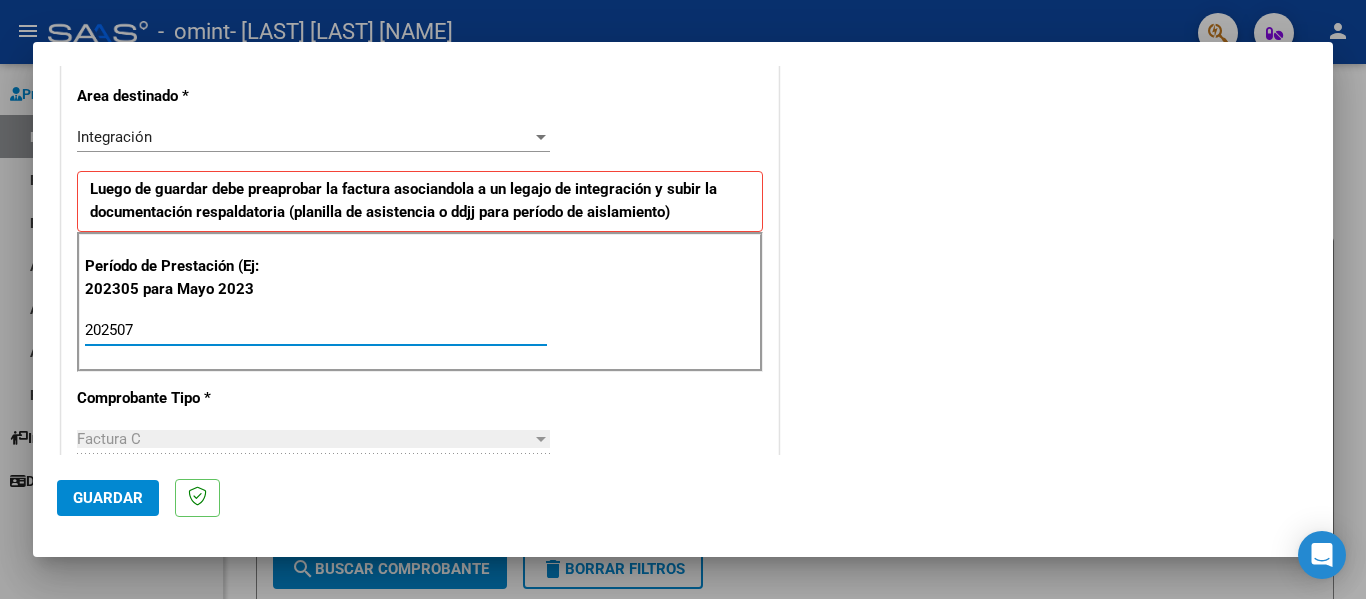 type on "202507" 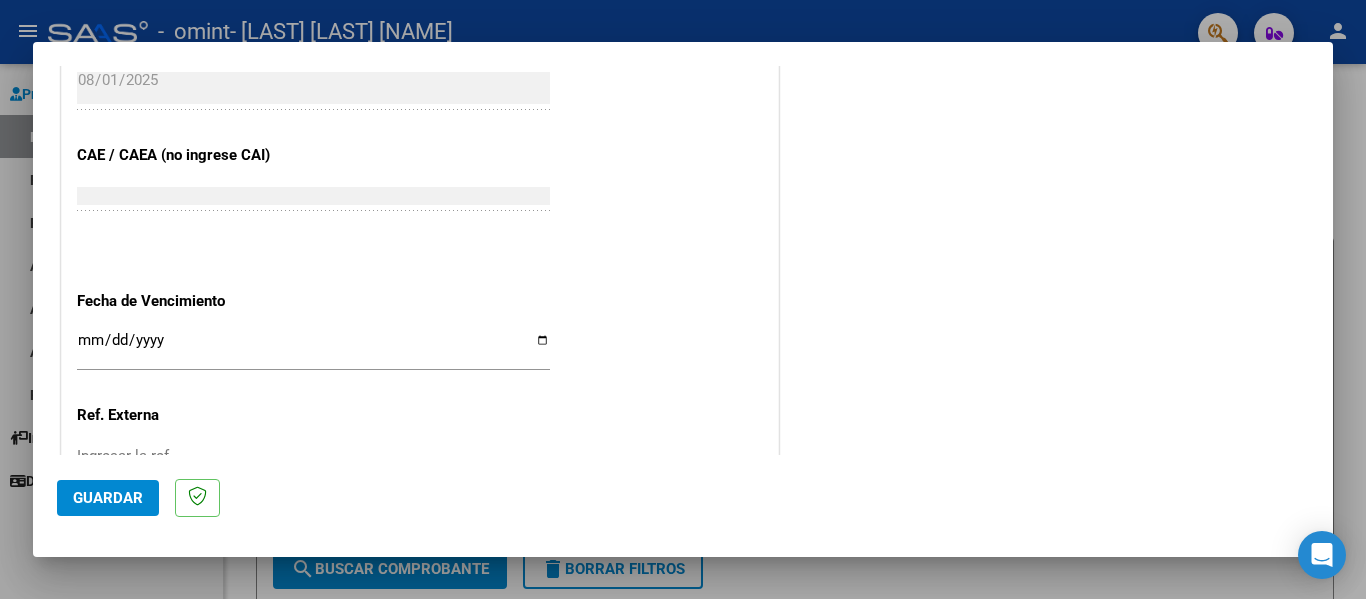 scroll, scrollTop: 1240, scrollLeft: 0, axis: vertical 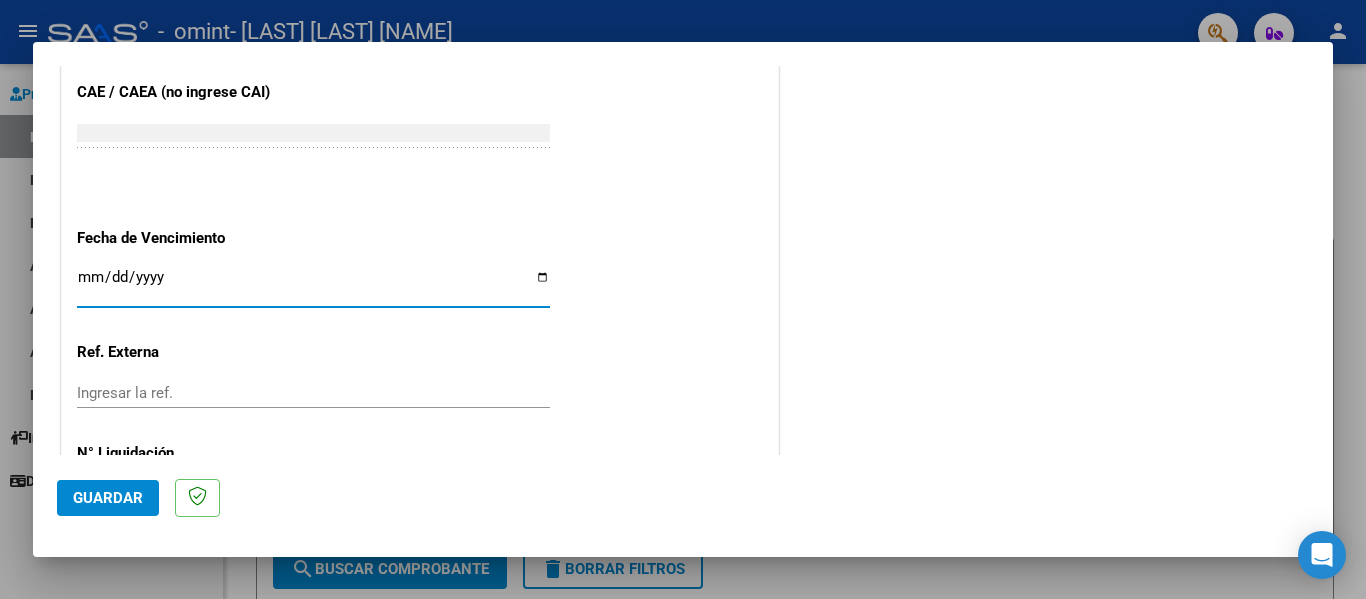 click on "Ingresar la fecha" at bounding box center (313, 285) 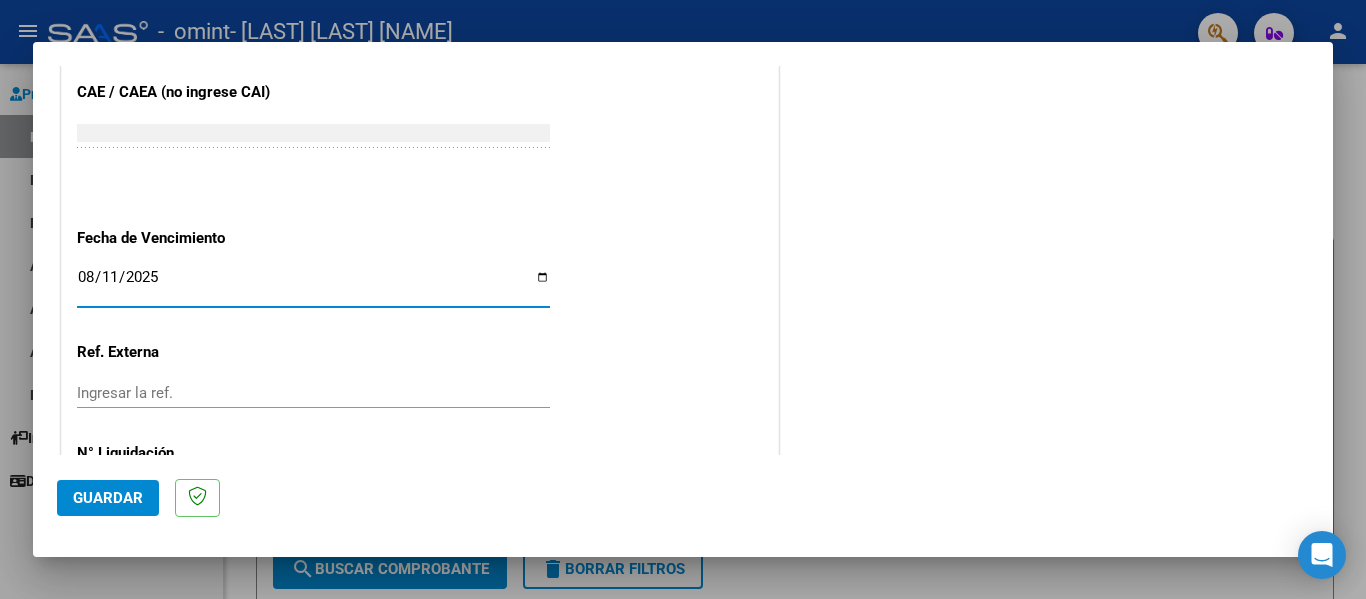 type on "2025-08-11" 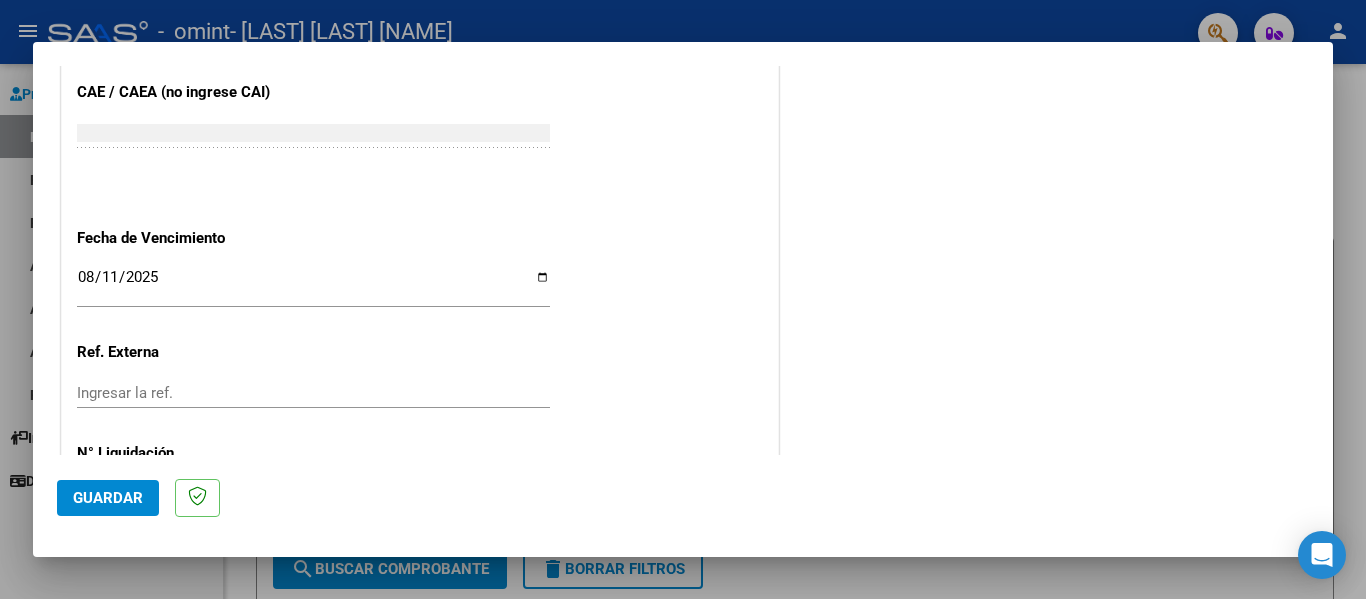 scroll, scrollTop: 1333, scrollLeft: 0, axis: vertical 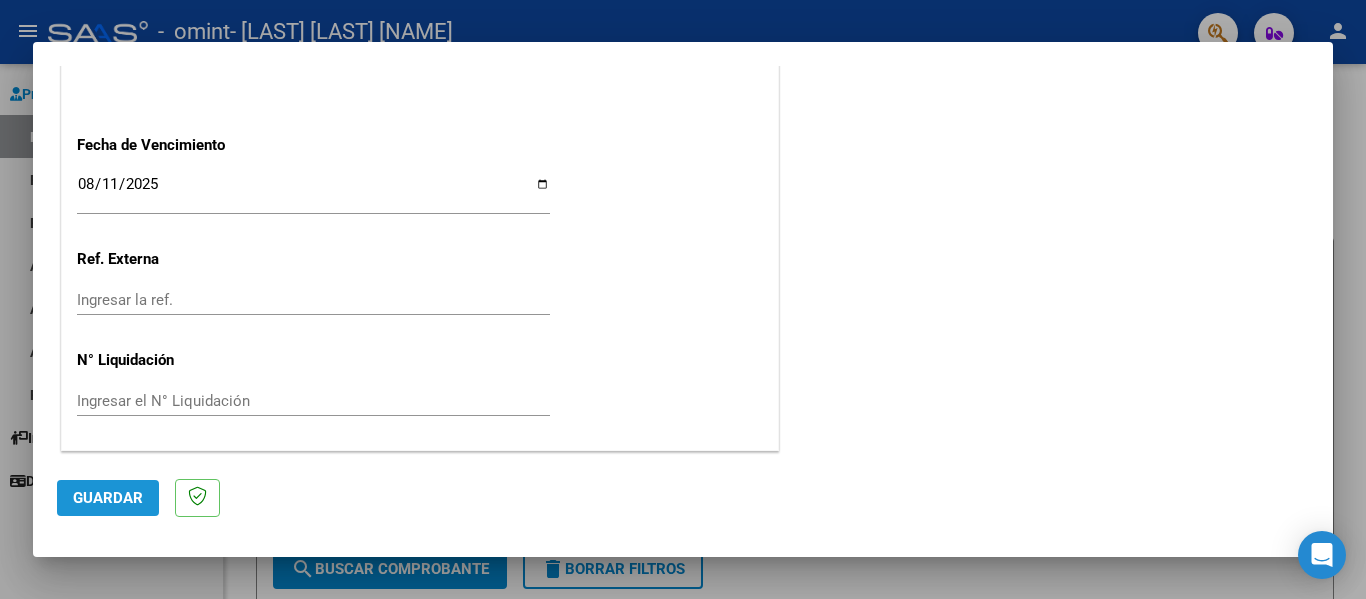 click on "Guardar" 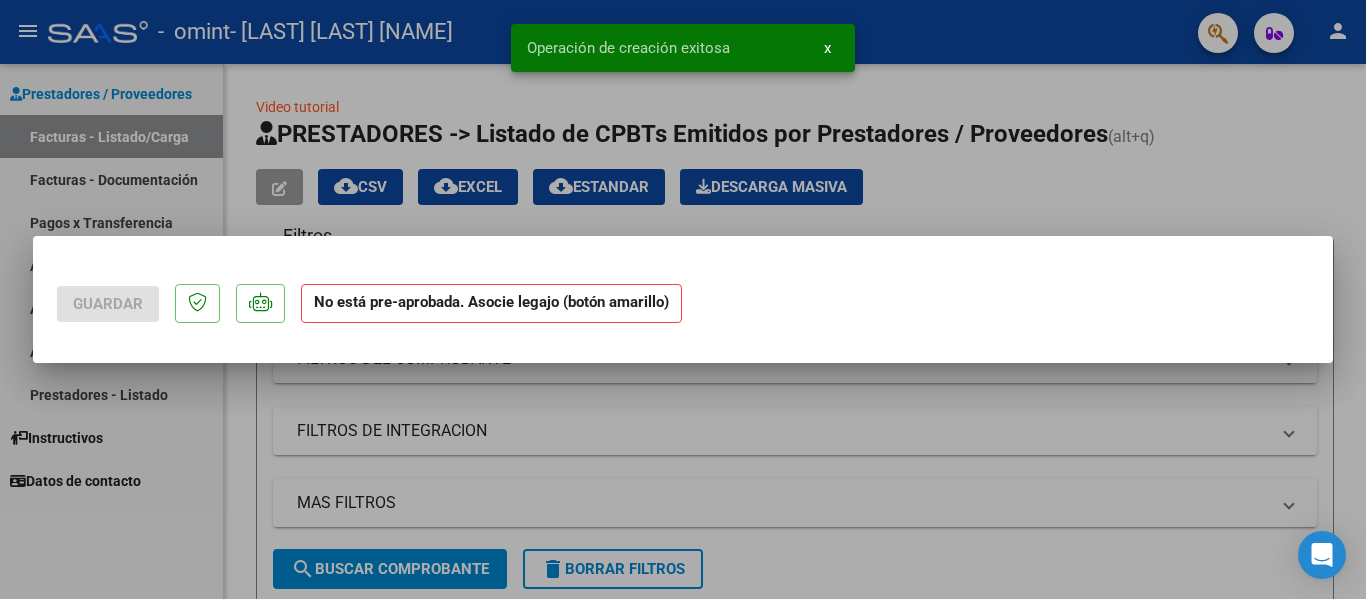 scroll, scrollTop: 0, scrollLeft: 0, axis: both 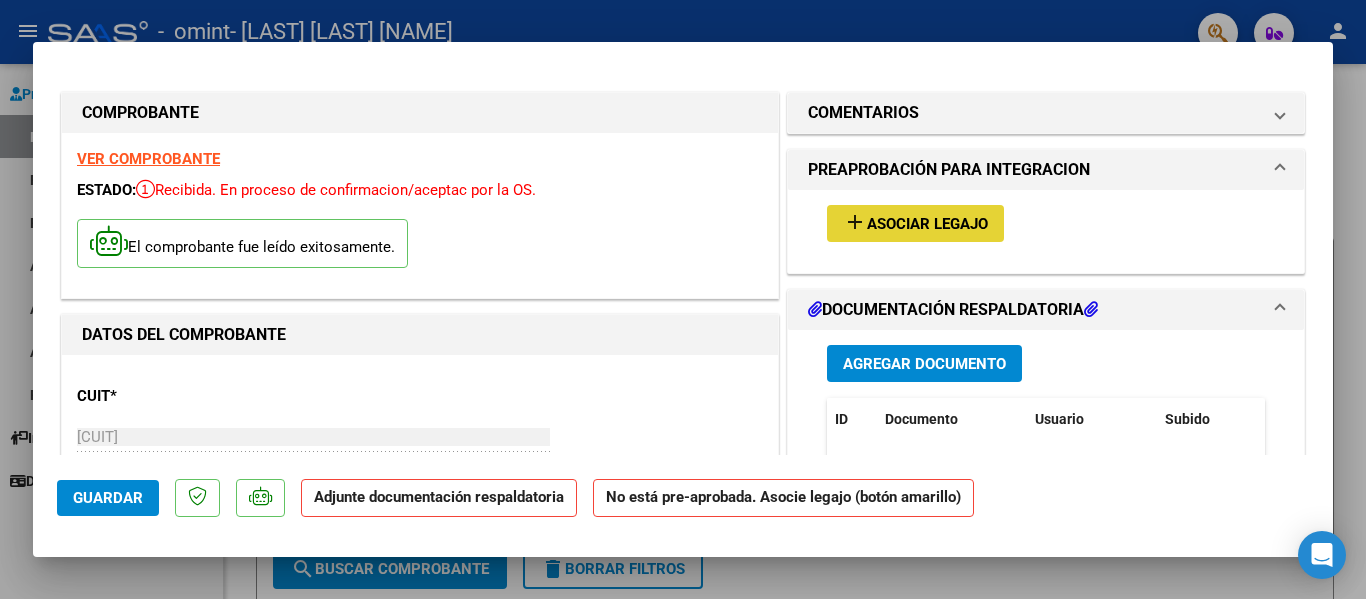 click on "Asociar Legajo" at bounding box center [927, 224] 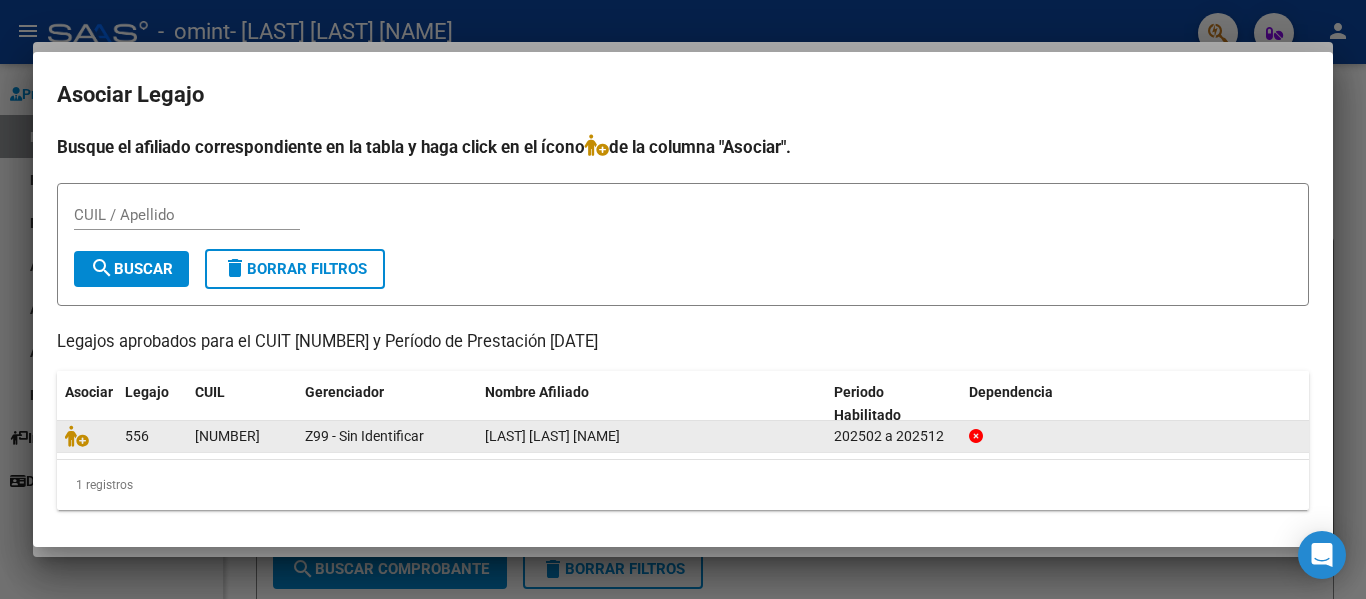 click on "[LAST] [LAST] [NAME]" 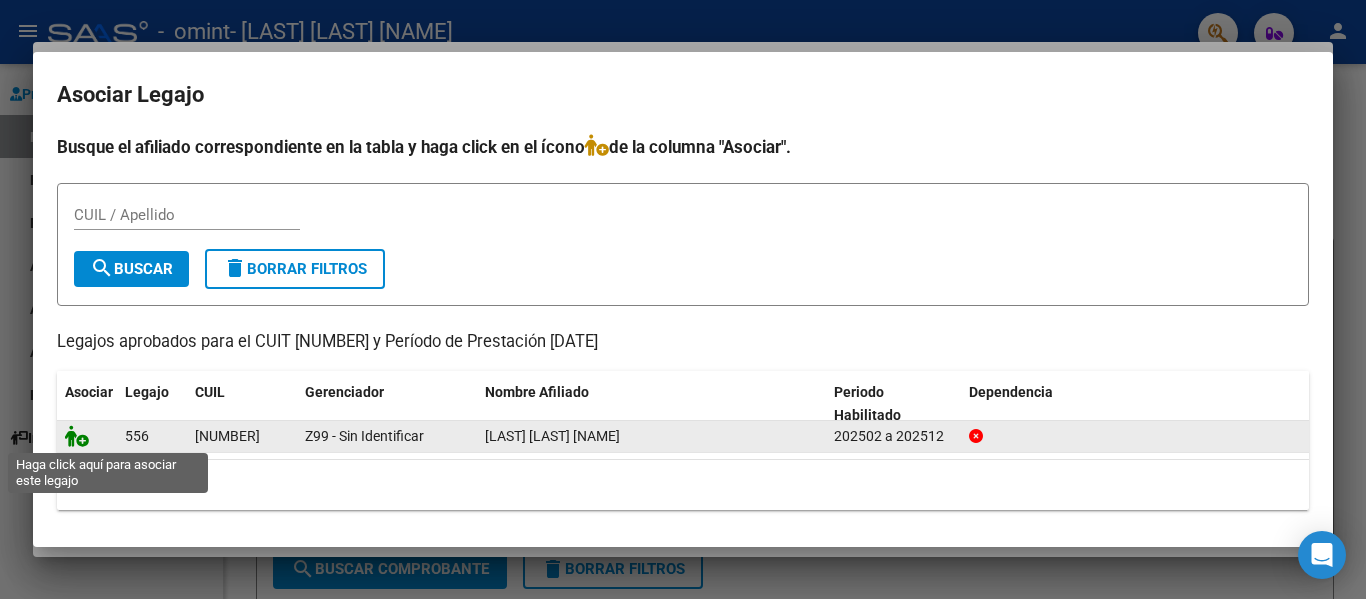 click 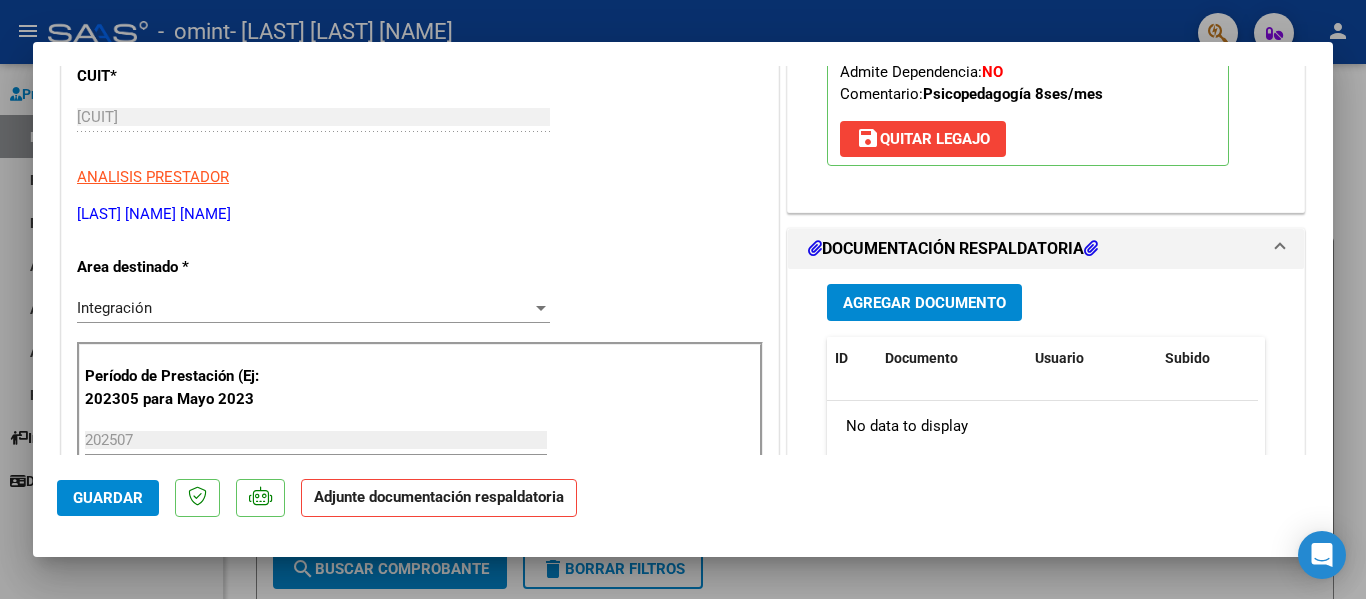 scroll, scrollTop: 310, scrollLeft: 0, axis: vertical 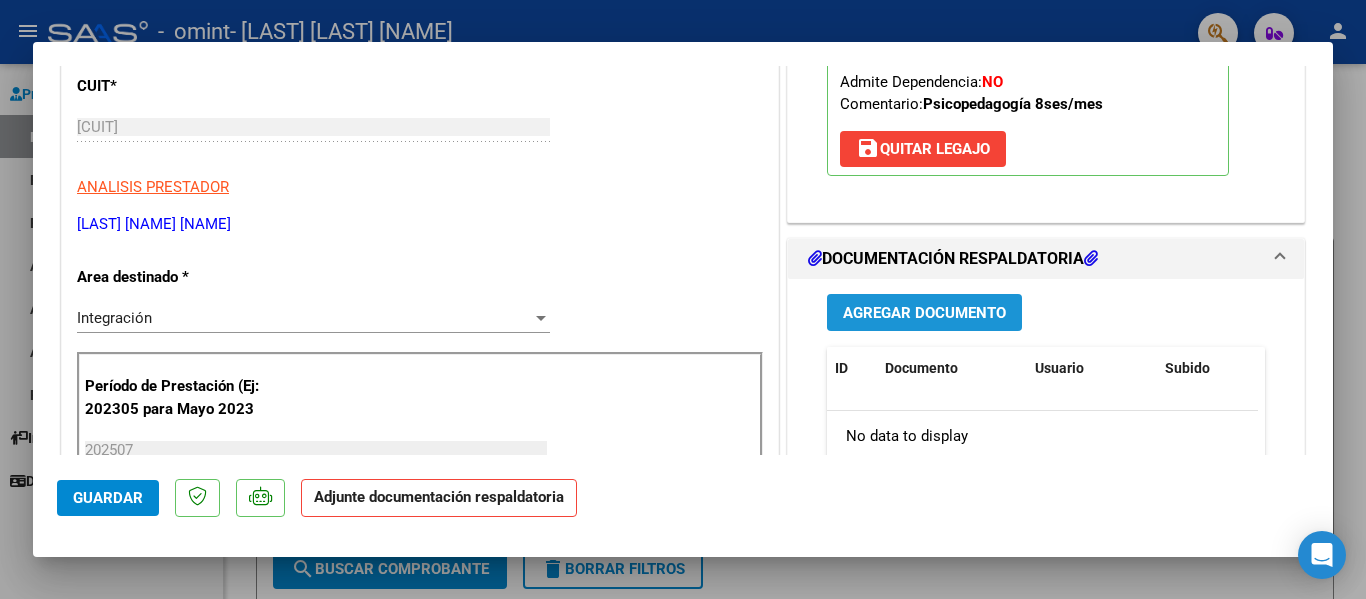 click on "Agregar Documento" at bounding box center (924, 313) 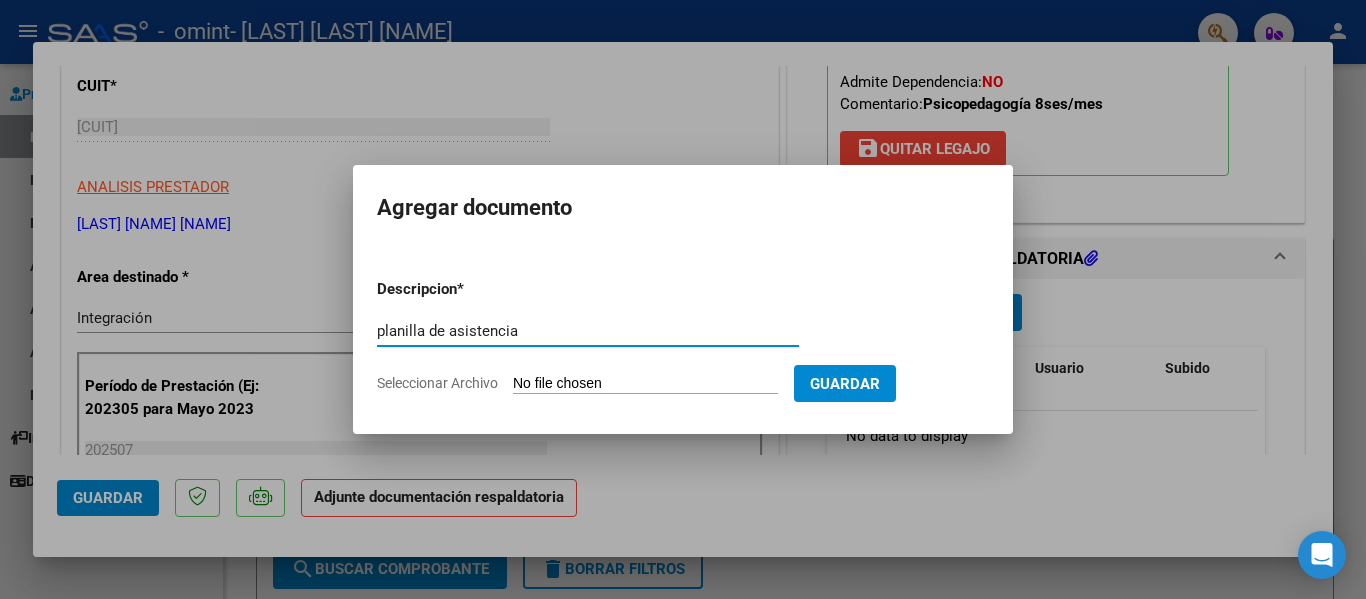 type on "planilla de asistencia" 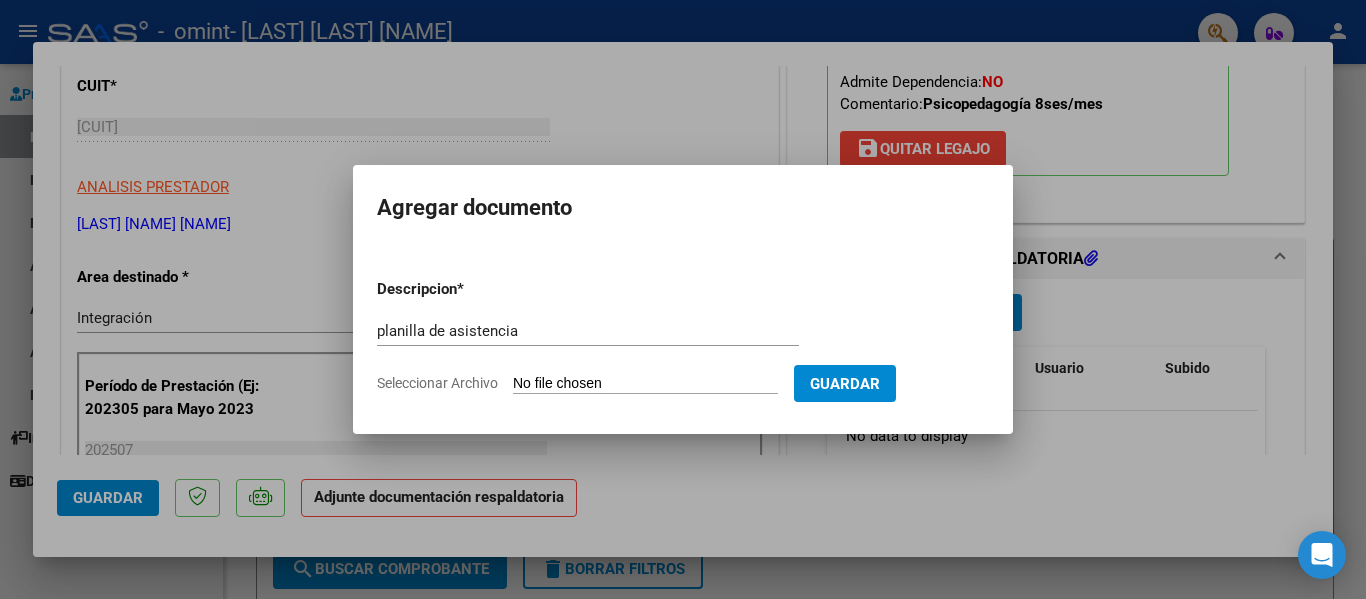 click on "Seleccionar Archivo" at bounding box center (645, 384) 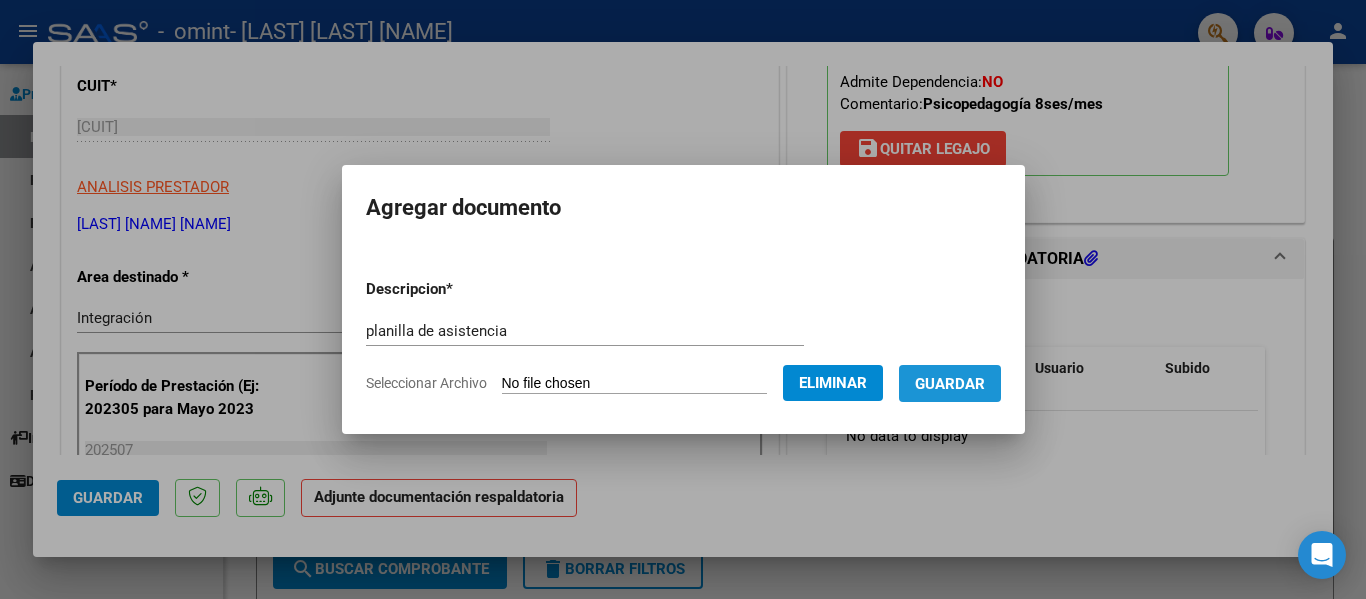 click on "Guardar" at bounding box center [950, 384] 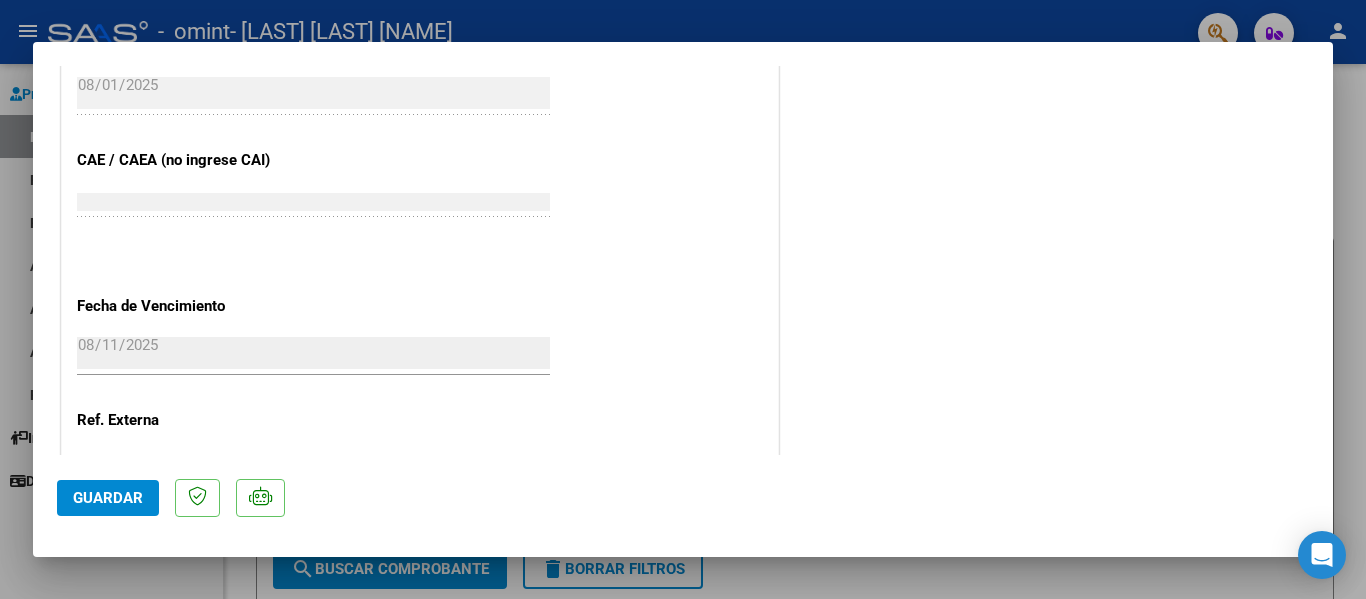 scroll, scrollTop: 1401, scrollLeft: 0, axis: vertical 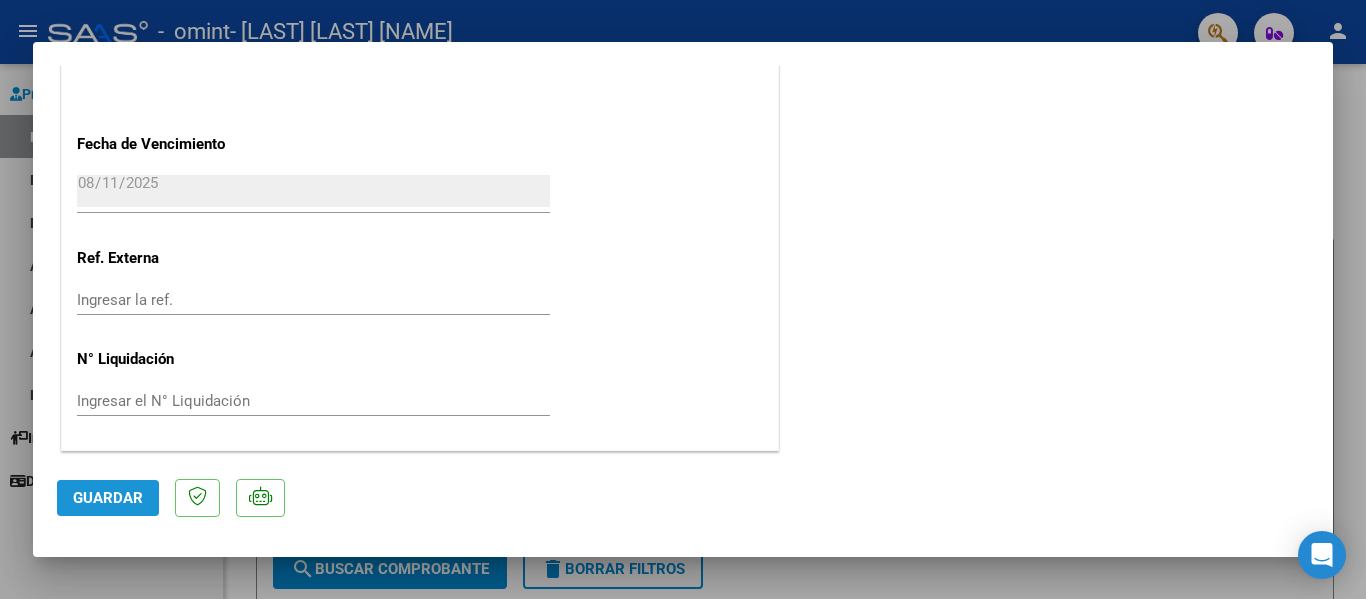 click on "Guardar" 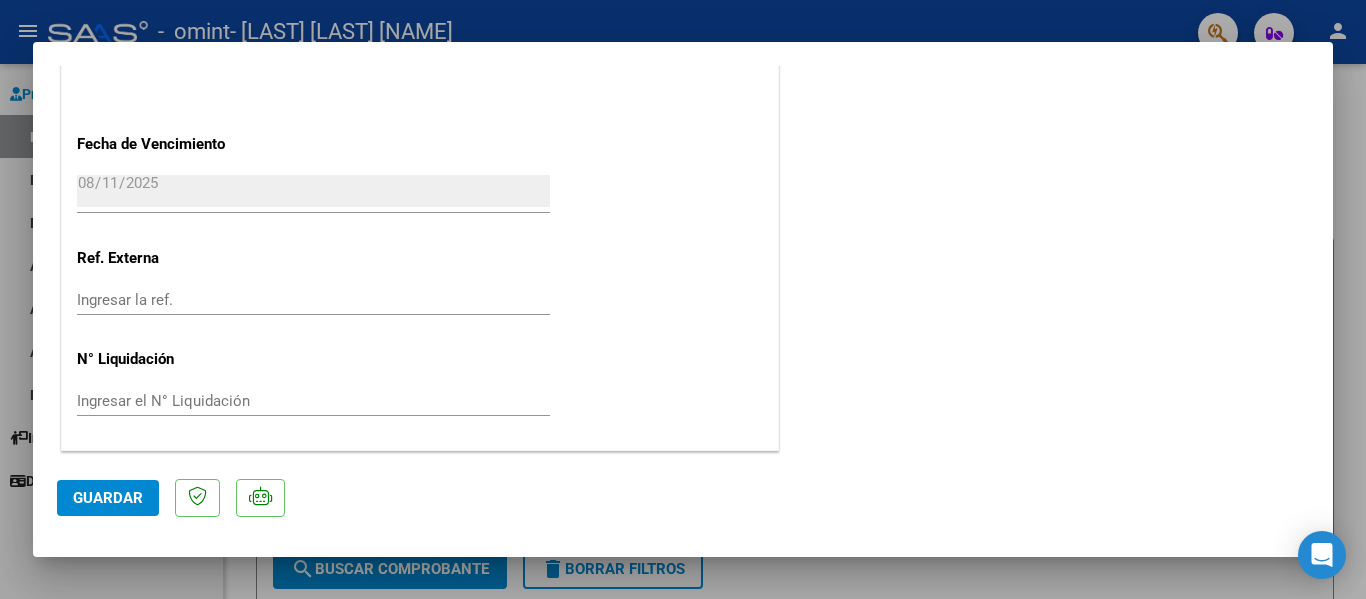 click at bounding box center [683, 299] 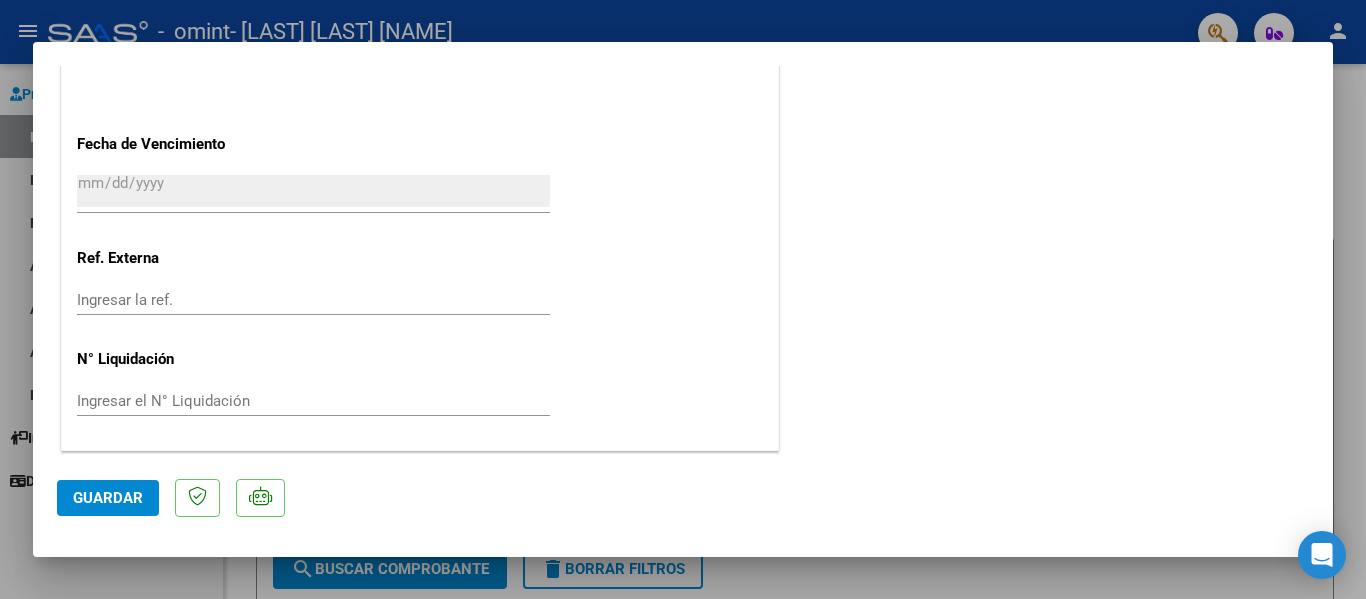 scroll, scrollTop: 1553, scrollLeft: 0, axis: vertical 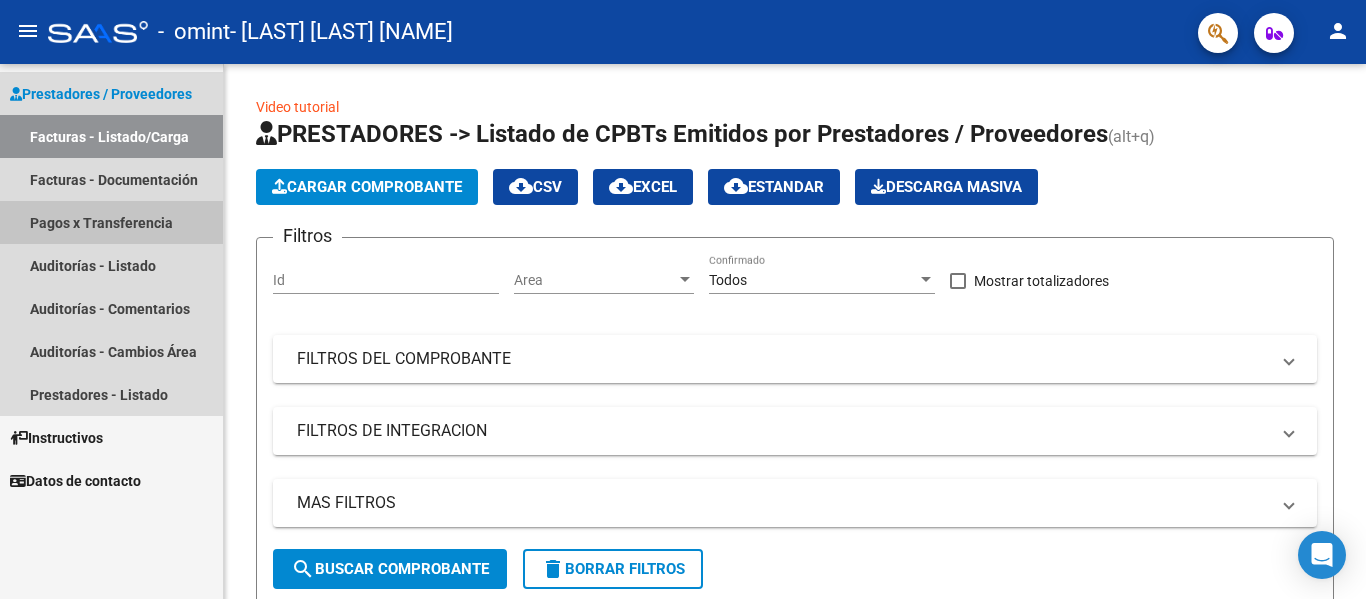 click on "Pagos x Transferencia" at bounding box center [111, 222] 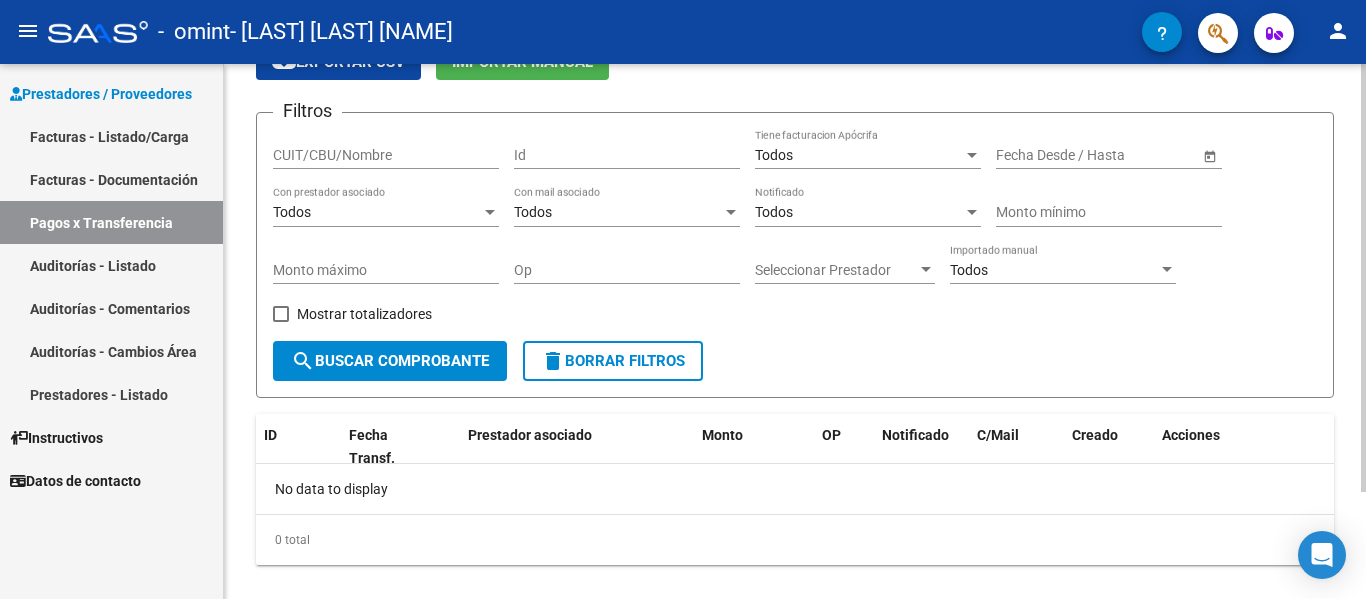 scroll, scrollTop: 134, scrollLeft: 0, axis: vertical 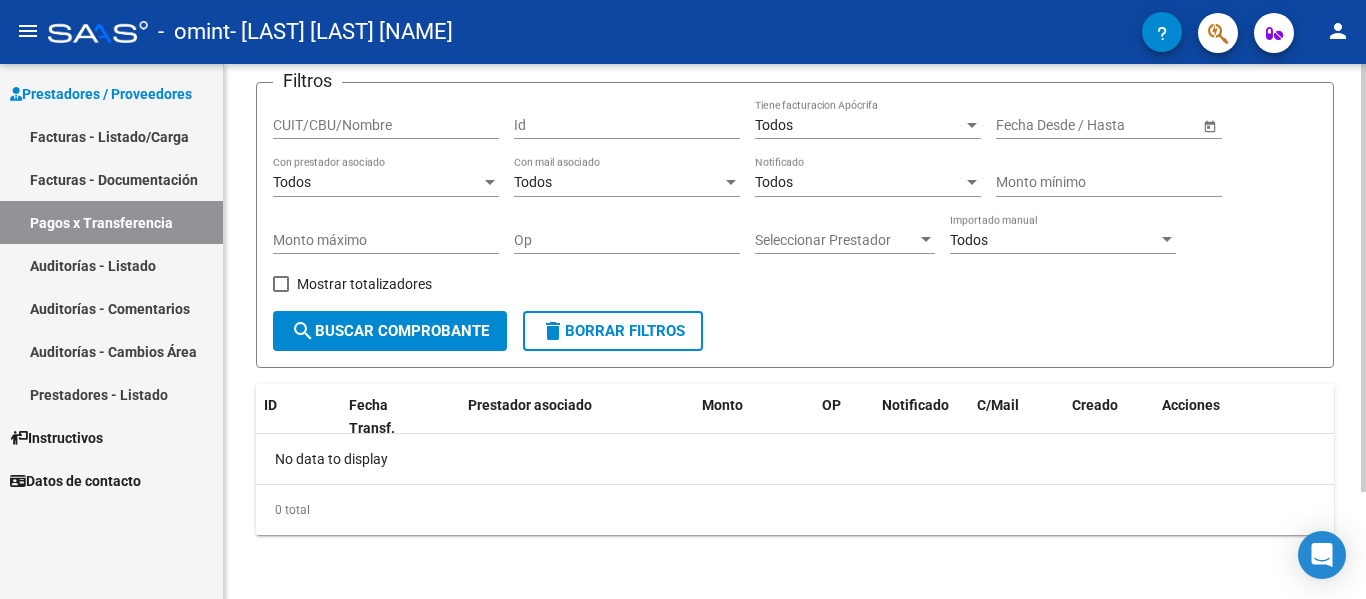 click 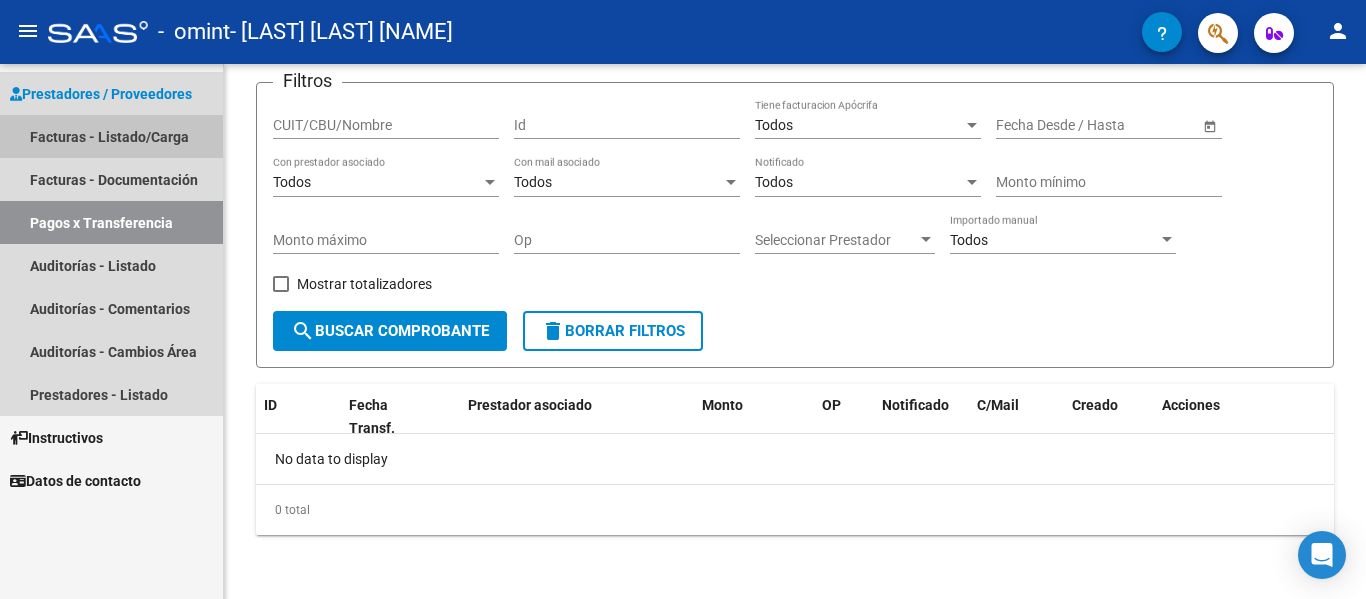 click on "Facturas - Listado/Carga" at bounding box center (111, 136) 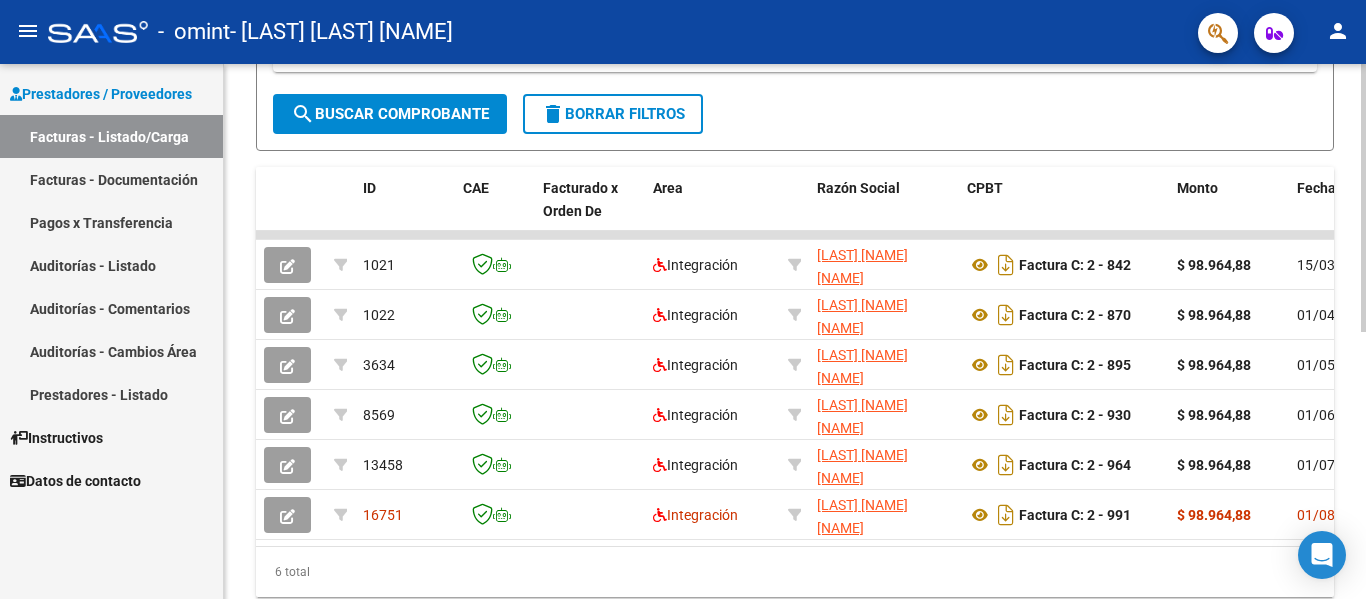 scroll, scrollTop: 461, scrollLeft: 0, axis: vertical 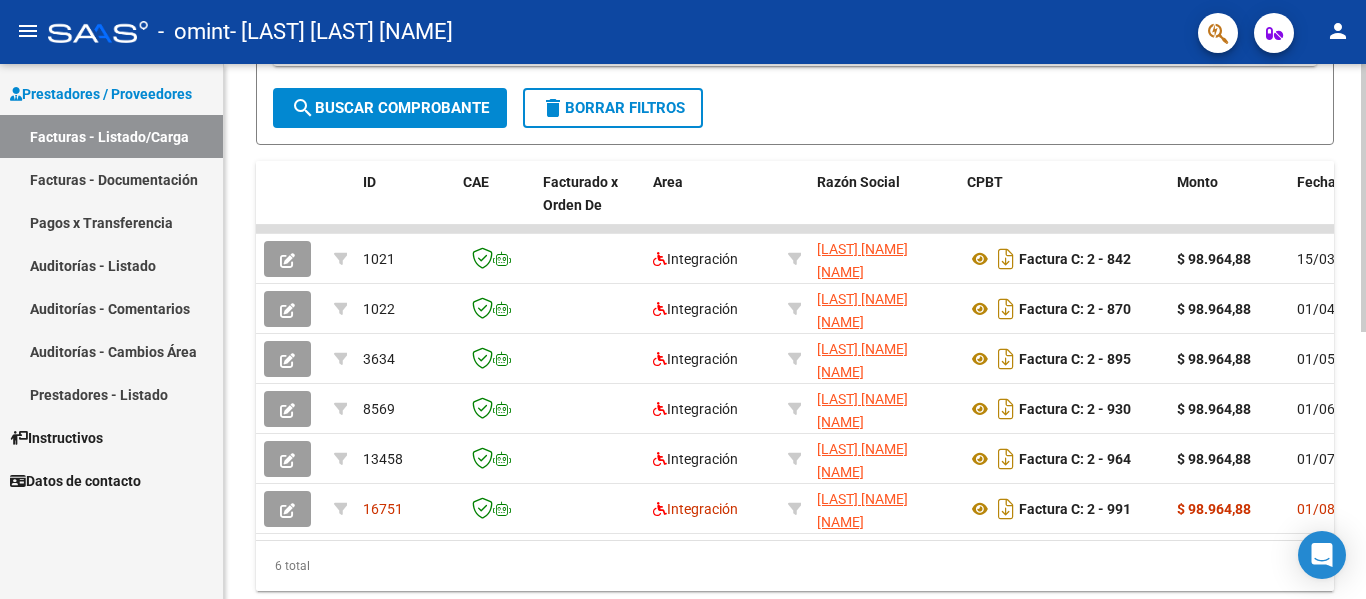 click 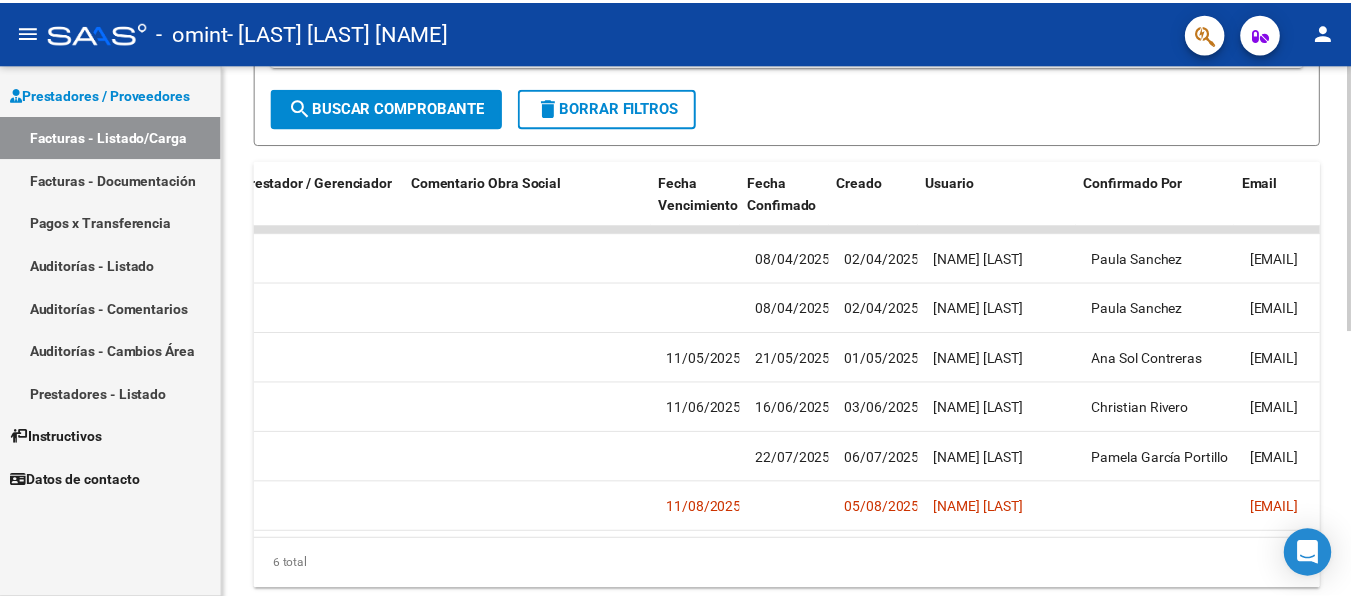 scroll, scrollTop: 0, scrollLeft: 3138, axis: horizontal 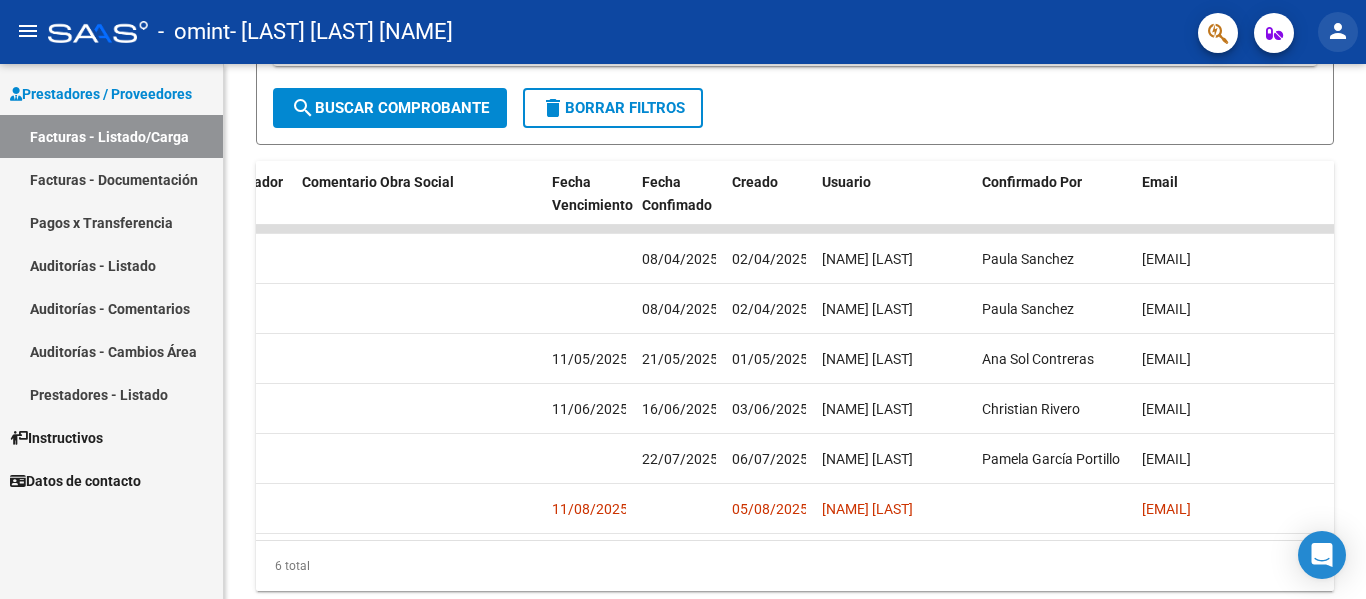 click on "person" 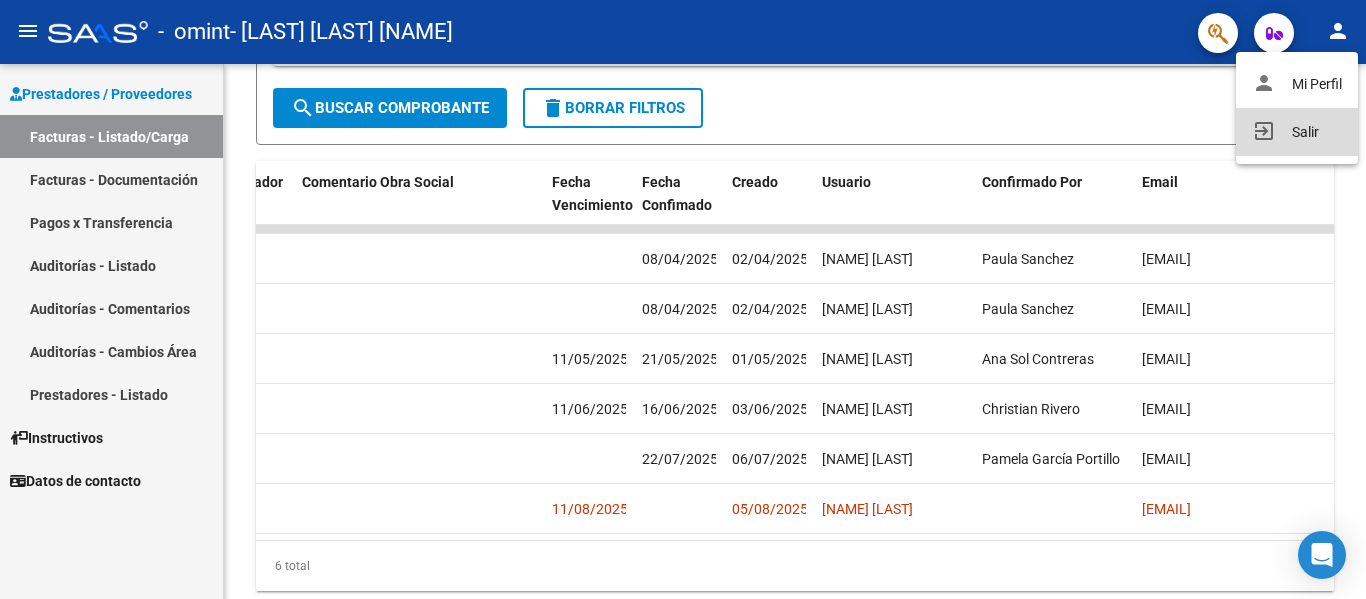click on "exit_to_app  Salir" at bounding box center (1297, 132) 